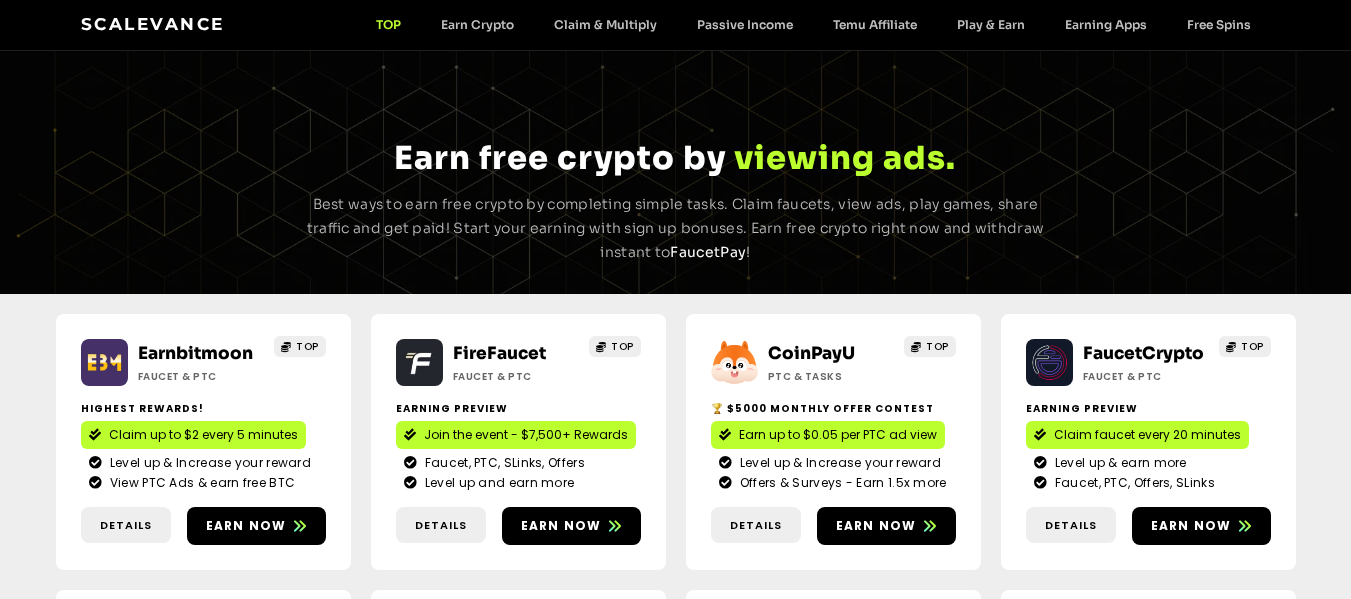 scroll, scrollTop: 0, scrollLeft: 0, axis: both 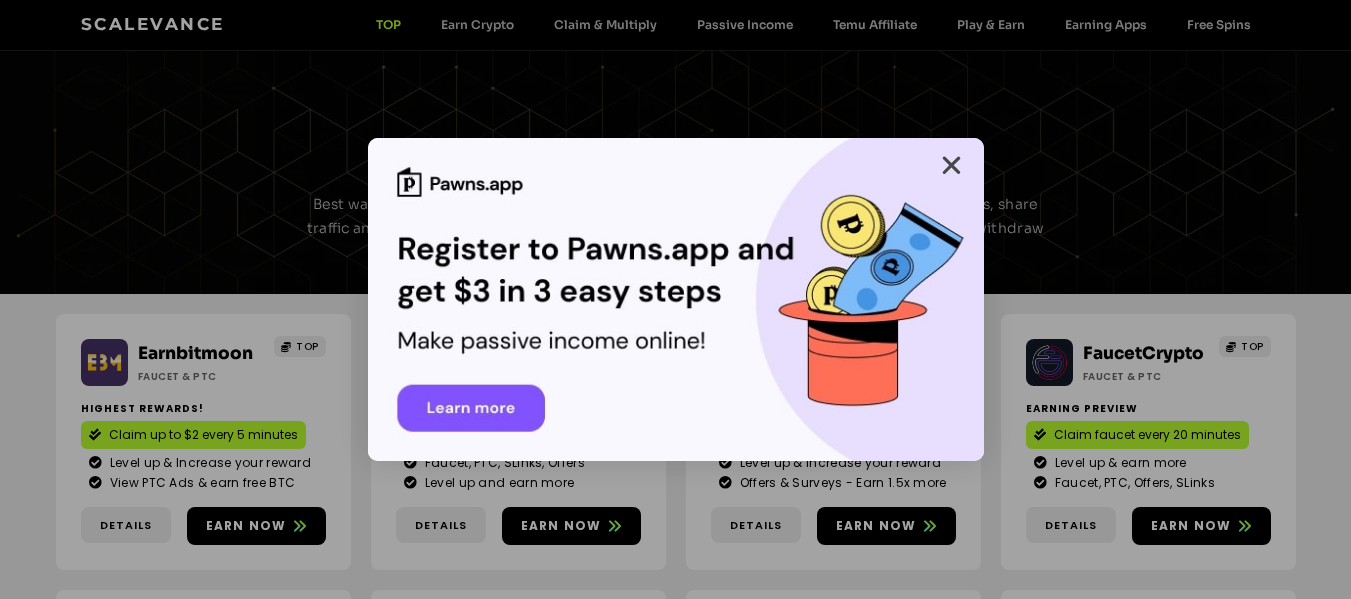 click at bounding box center (951, 165) 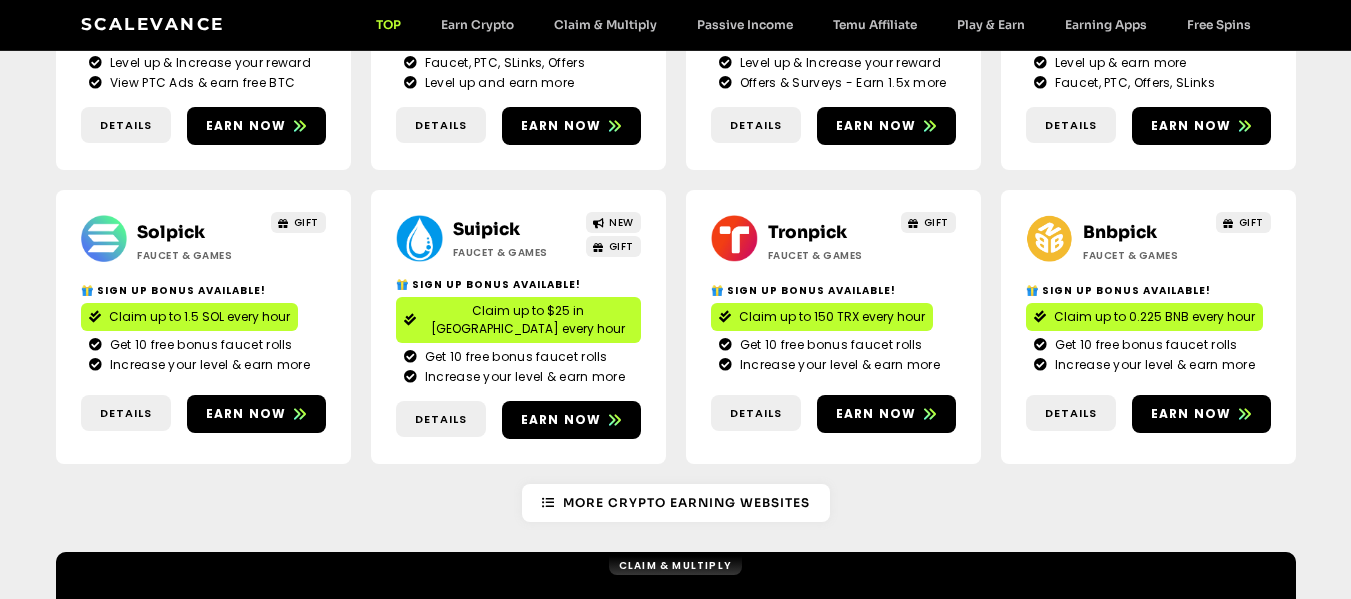 scroll, scrollTop: 500, scrollLeft: 0, axis: vertical 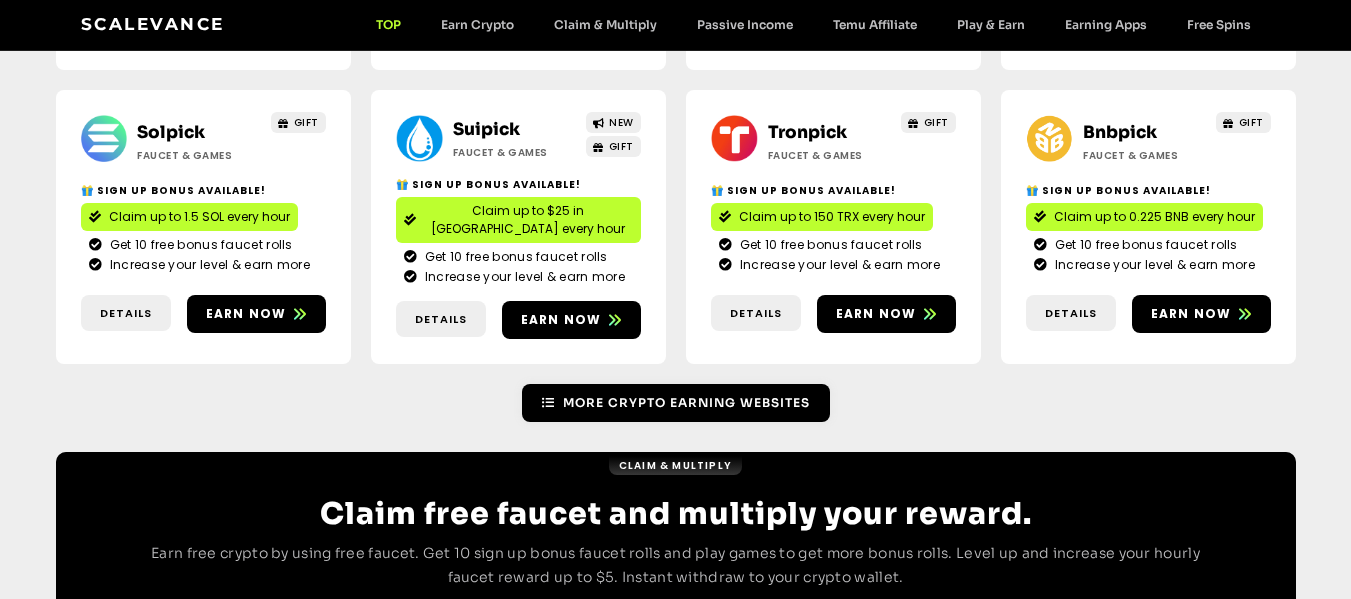 click on "More Crypto Earning Websites" at bounding box center (686, 403) 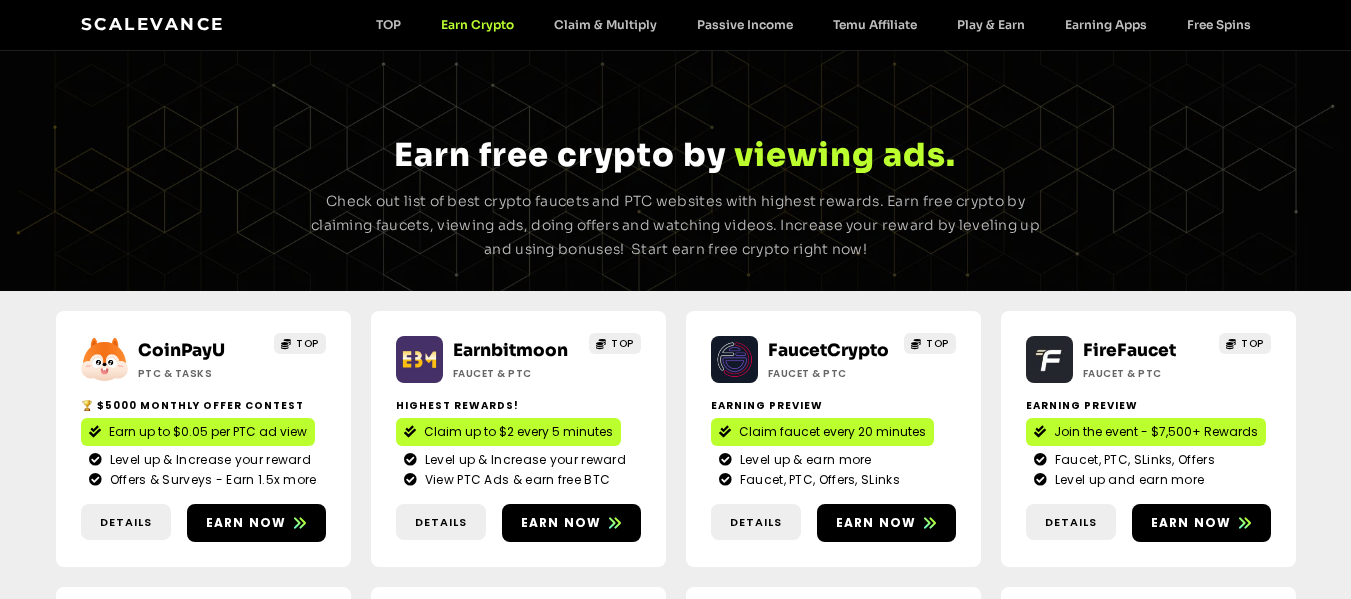 scroll, scrollTop: 0, scrollLeft: 0, axis: both 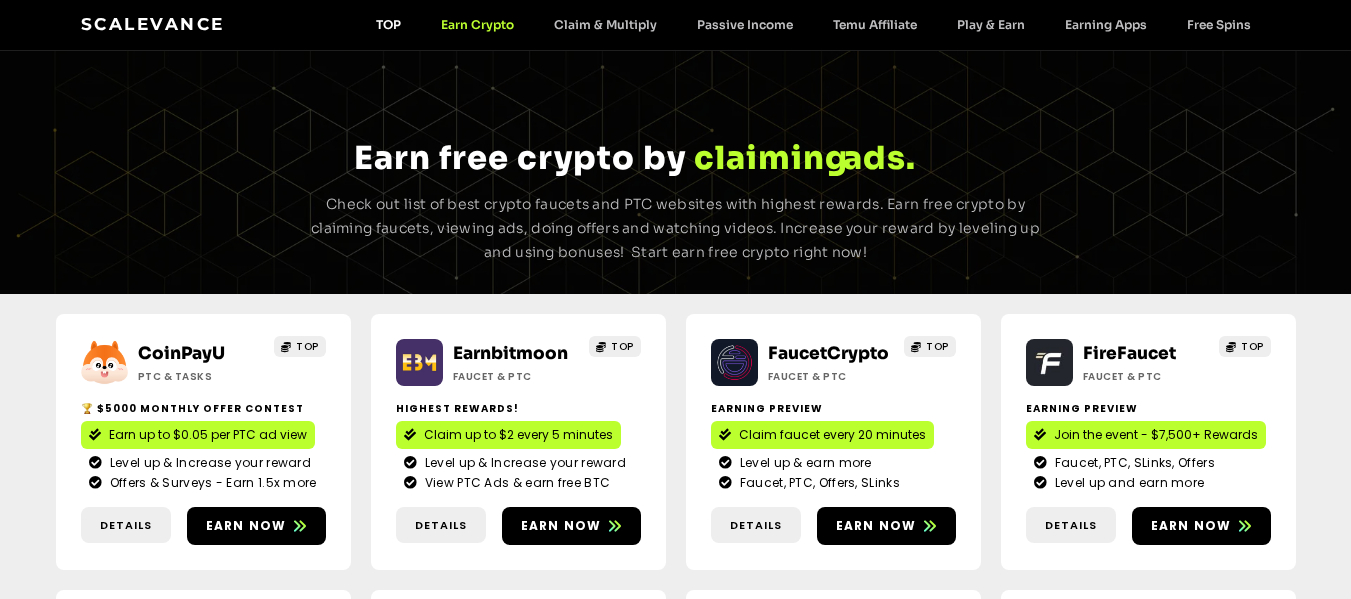 click on "TOP" 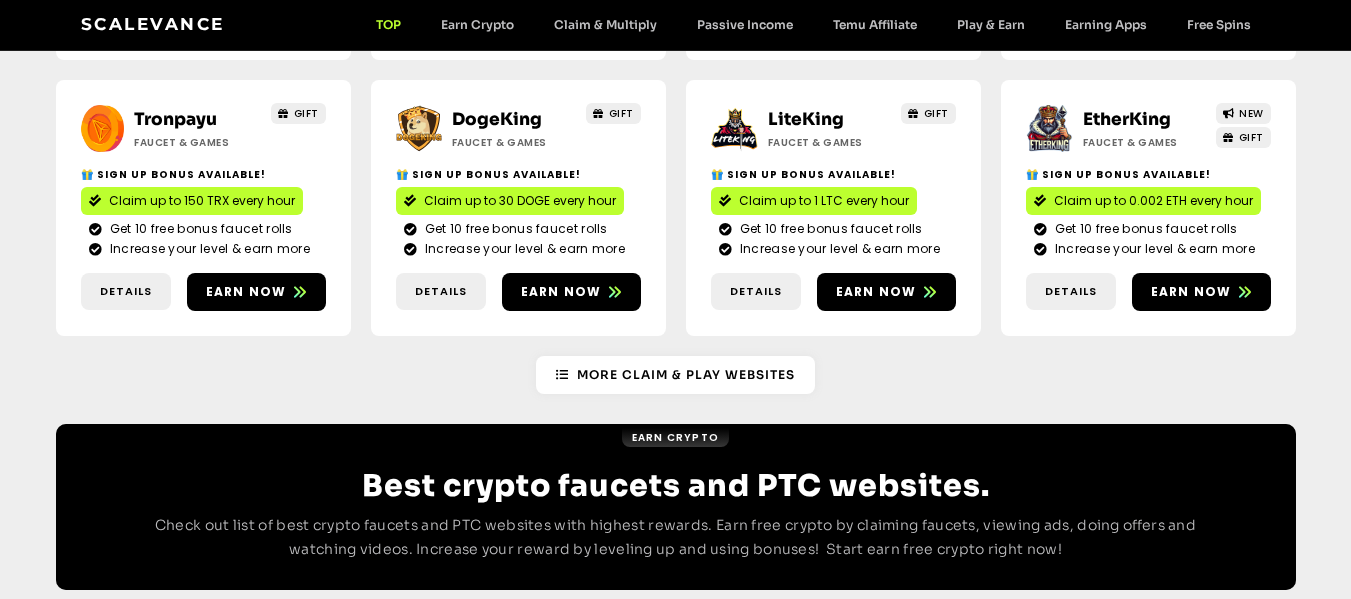 scroll, scrollTop: 1300, scrollLeft: 0, axis: vertical 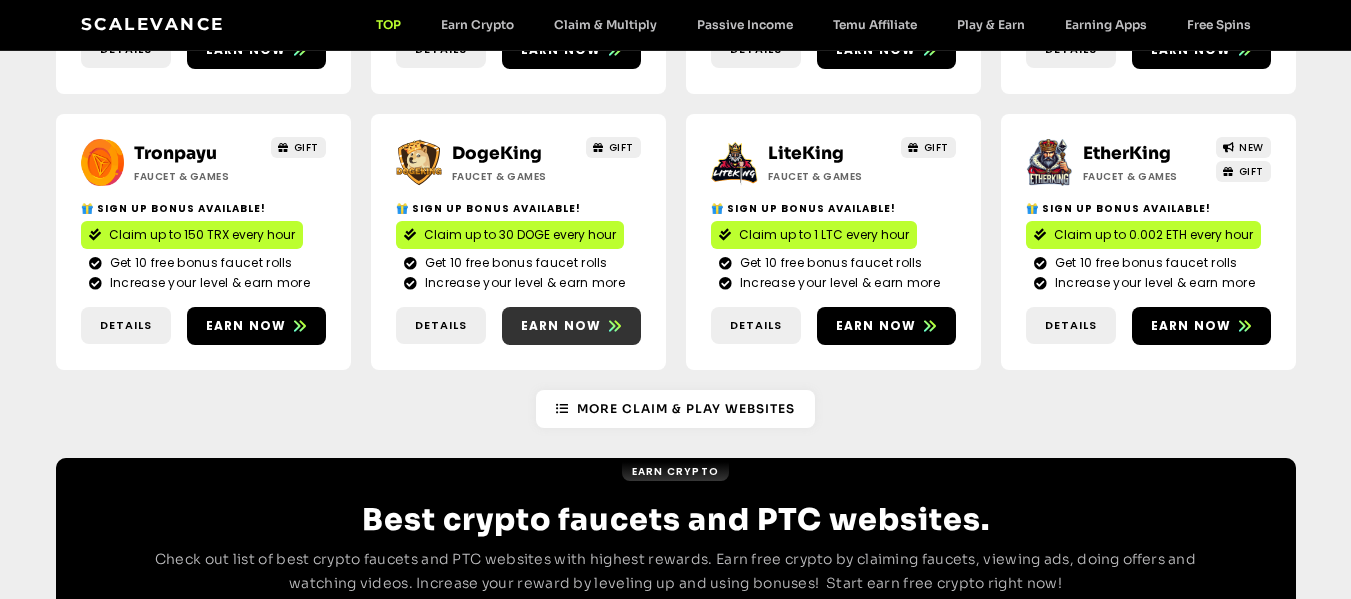 click on "Earn now" at bounding box center (561, 326) 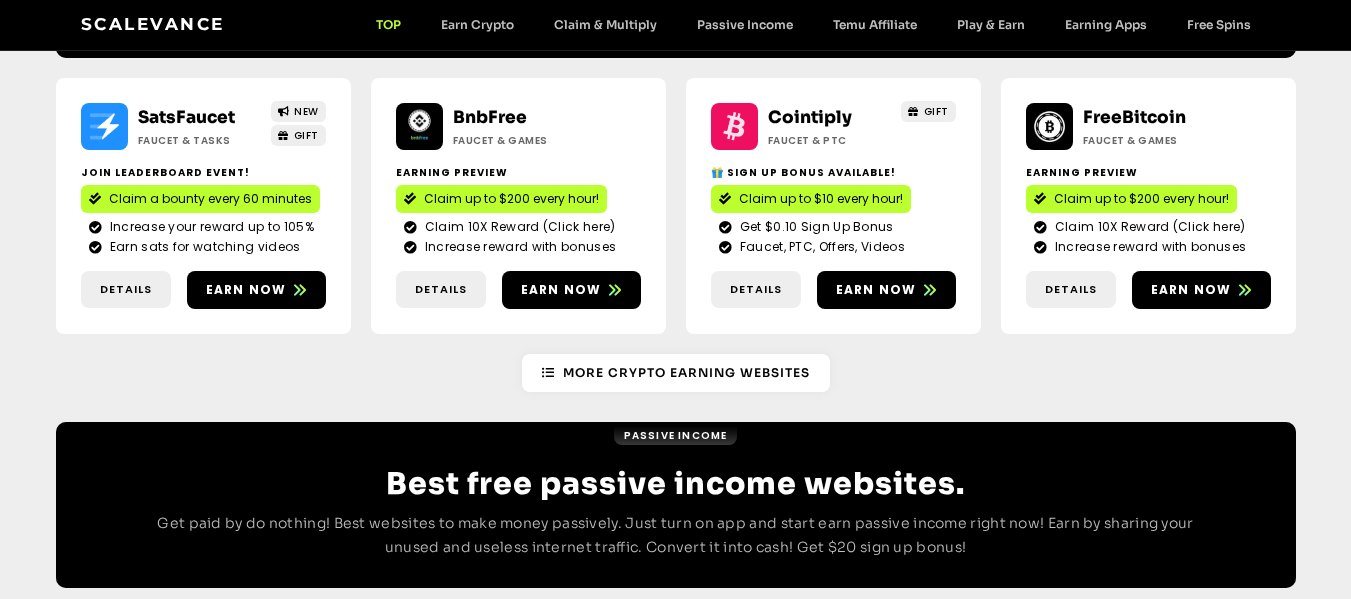 scroll, scrollTop: 1900, scrollLeft: 0, axis: vertical 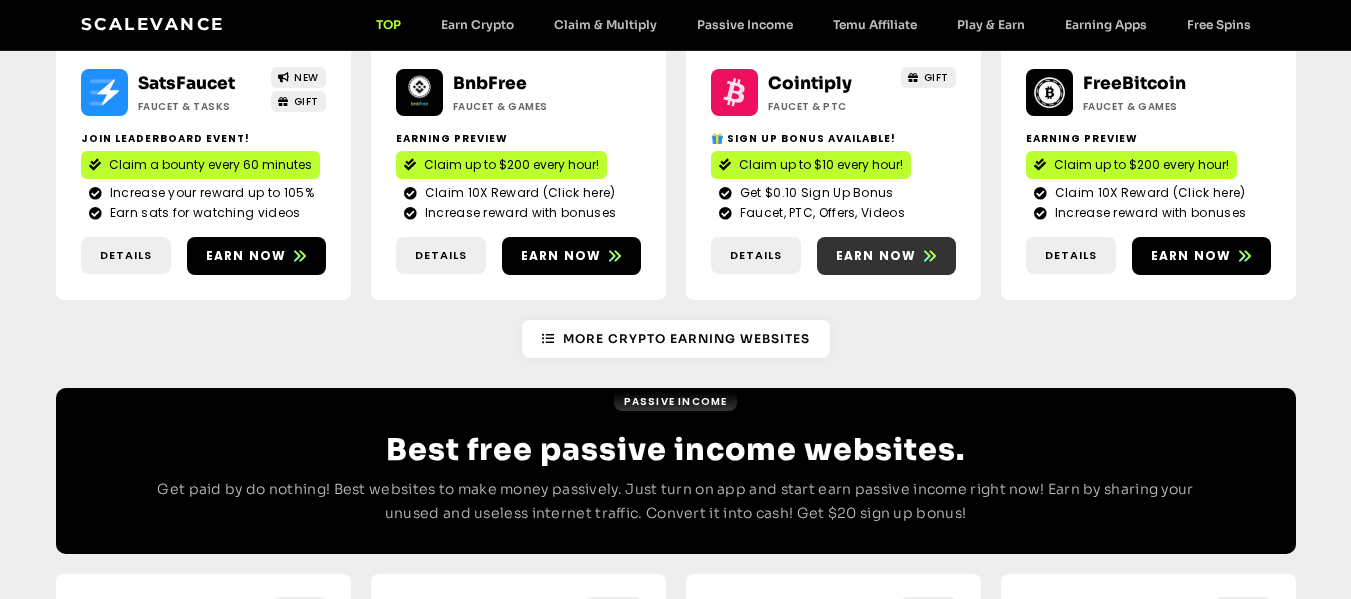 click on "Earn now" at bounding box center (876, 256) 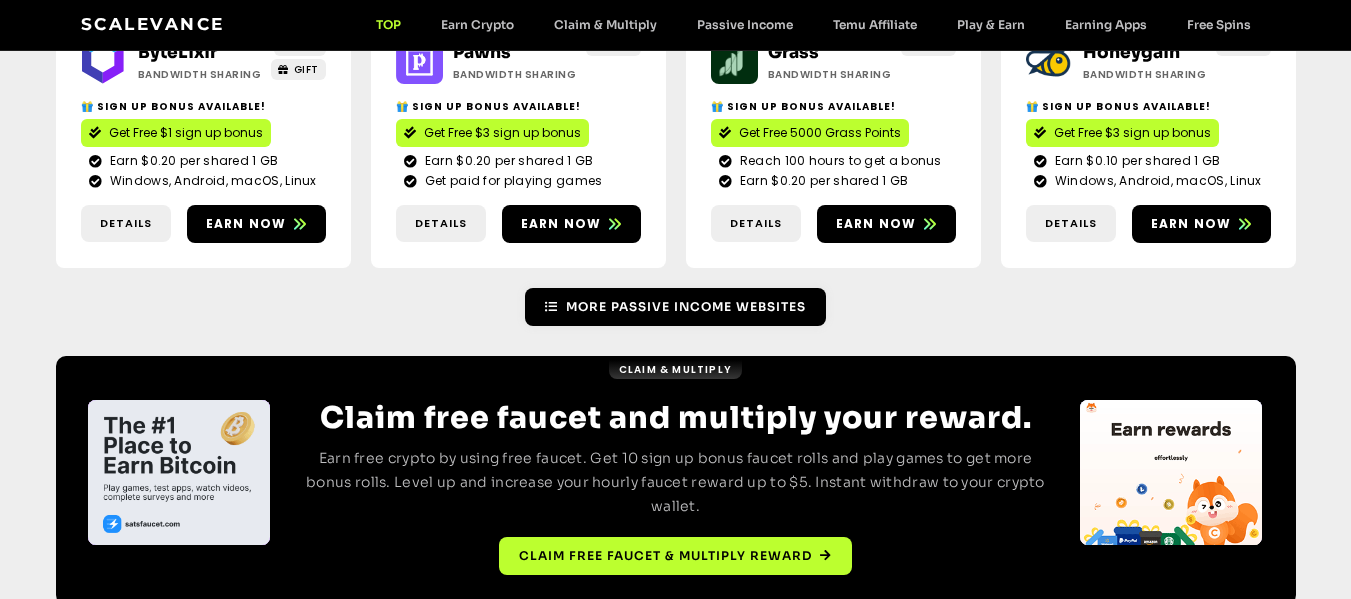 scroll, scrollTop: 2509, scrollLeft: 0, axis: vertical 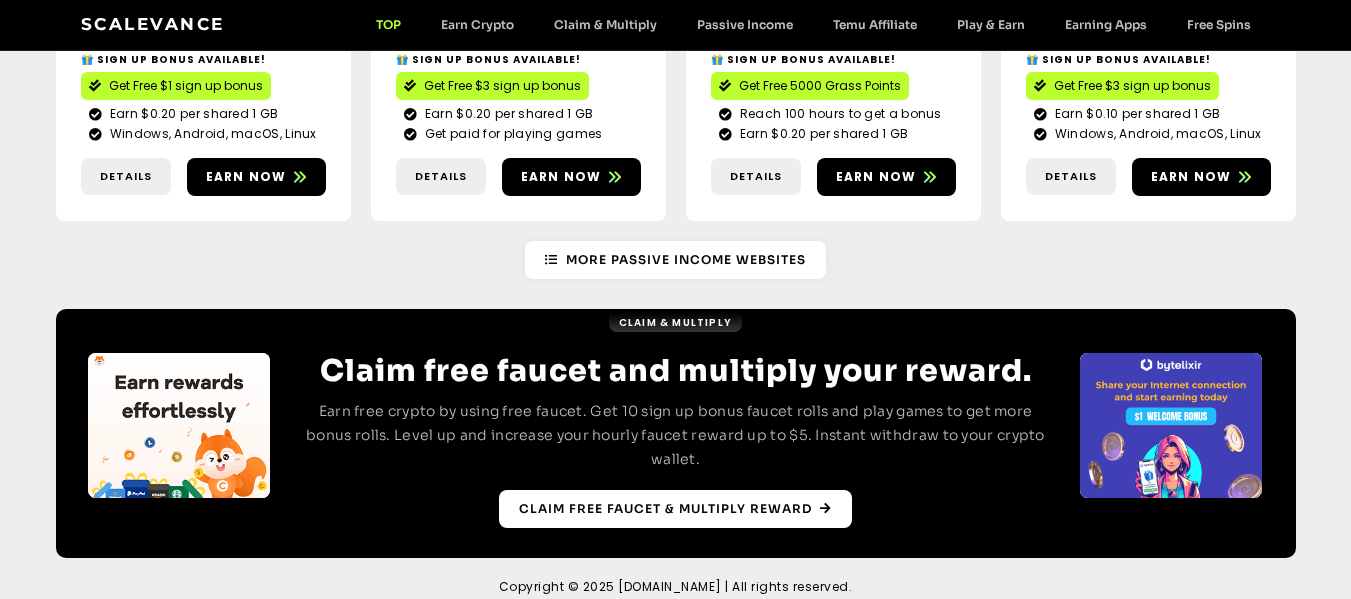 click on "Claim free faucet & multiply reward" at bounding box center [665, 509] 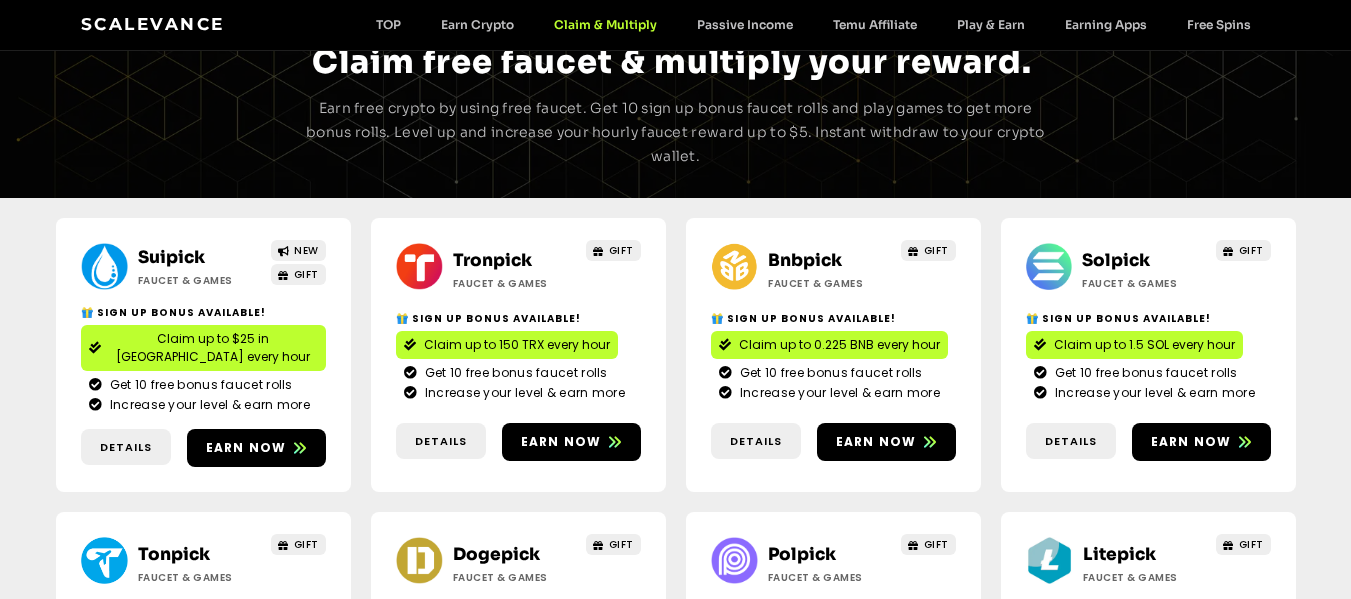 scroll, scrollTop: 0, scrollLeft: 0, axis: both 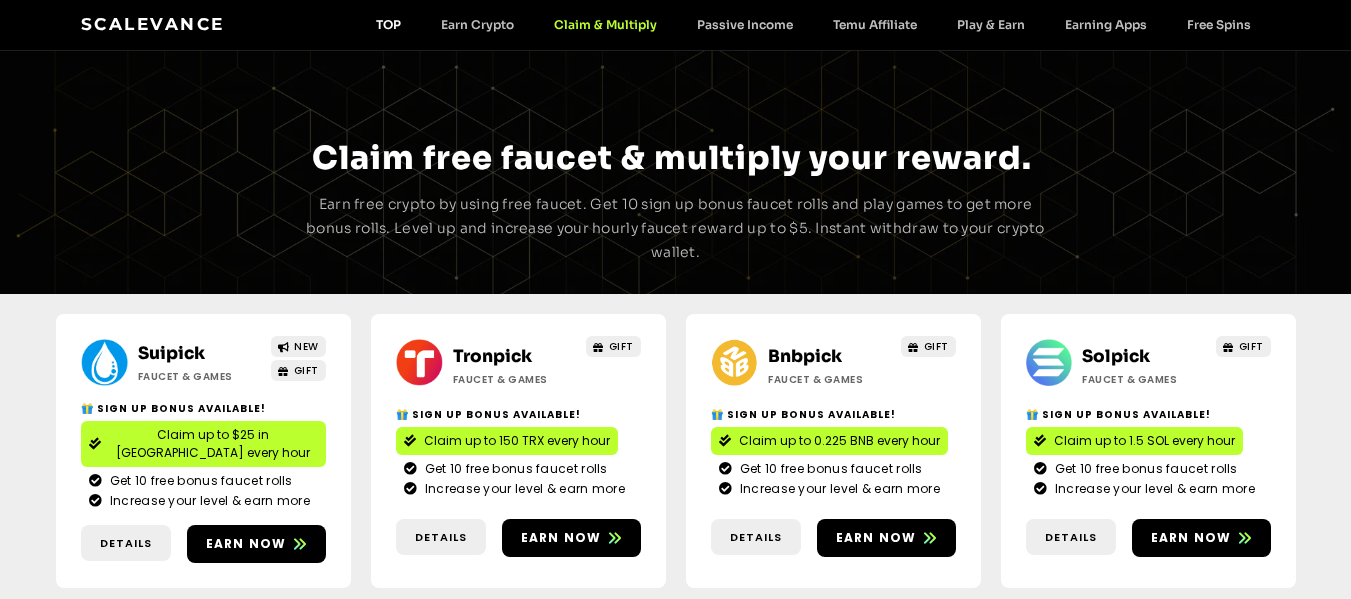 click on "TOP" 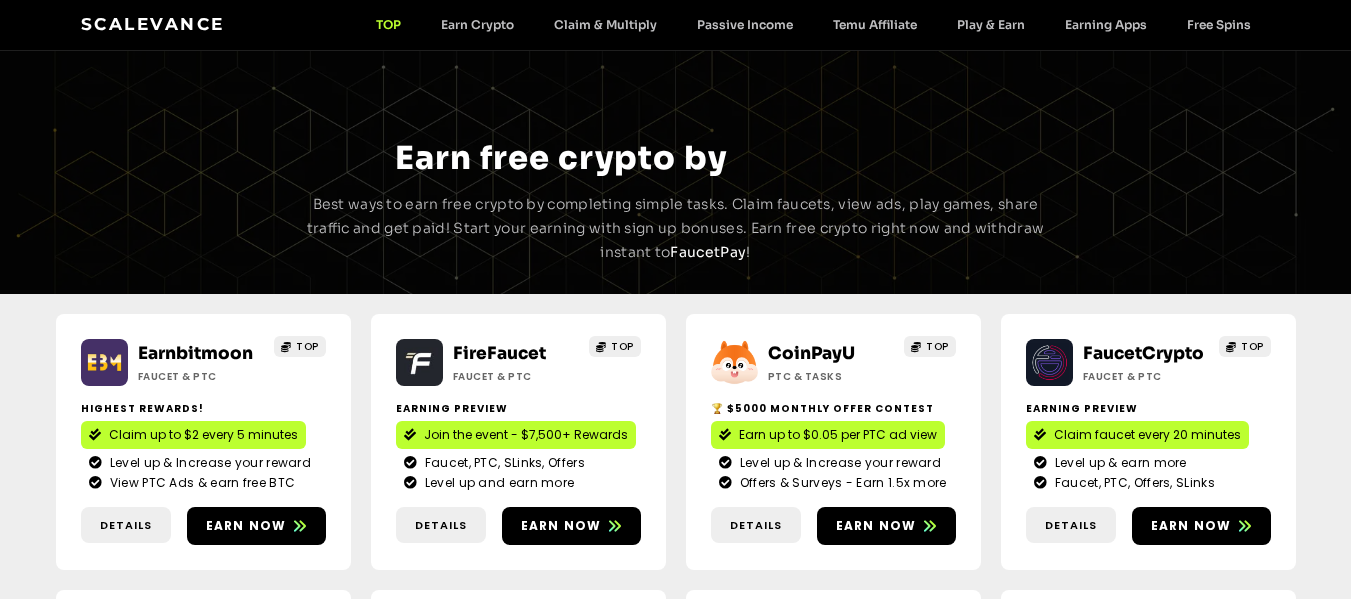 scroll, scrollTop: 0, scrollLeft: 0, axis: both 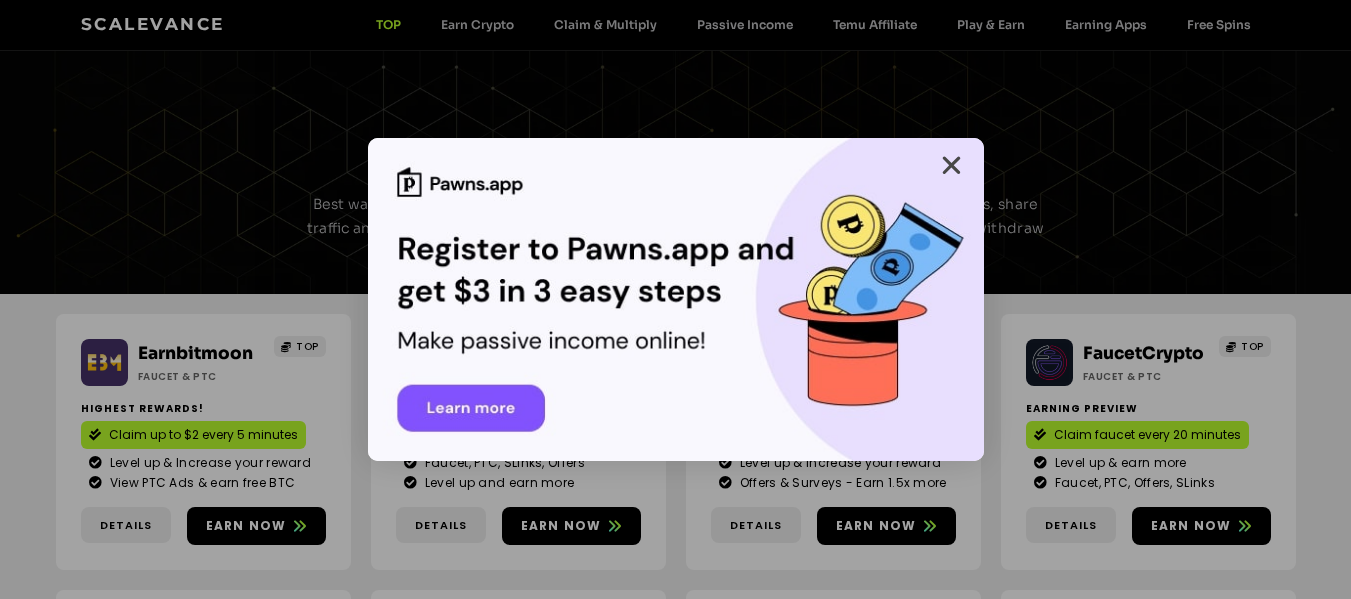 click at bounding box center [951, 165] 